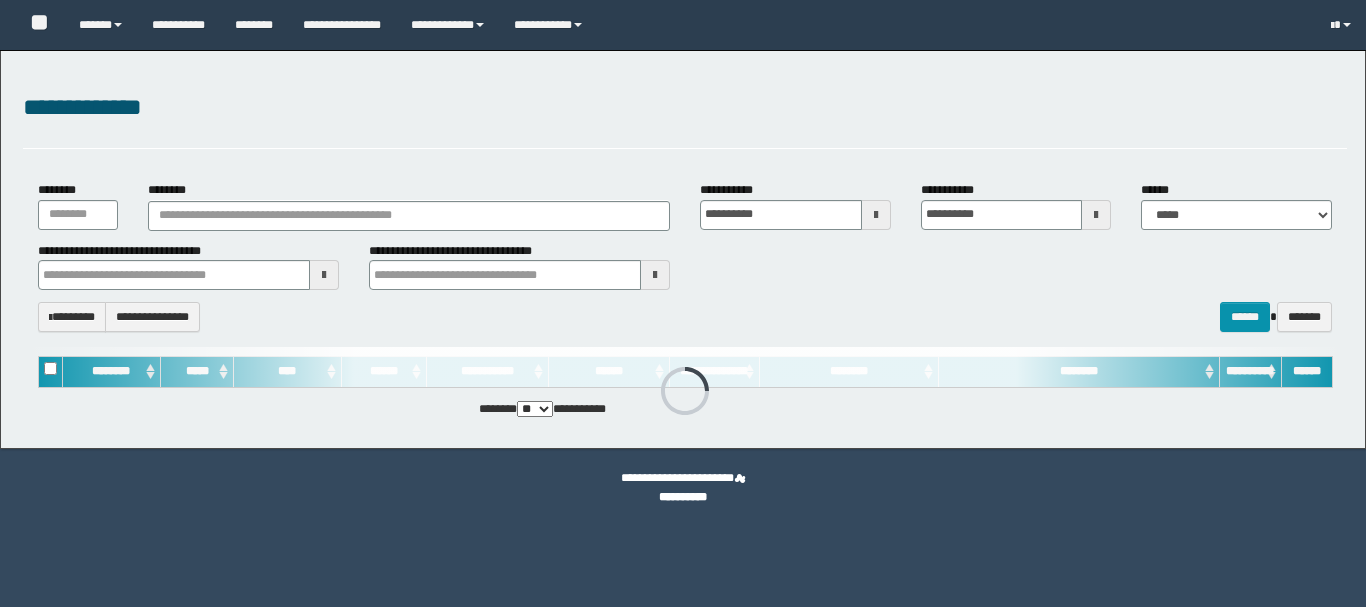 scroll, scrollTop: 0, scrollLeft: 0, axis: both 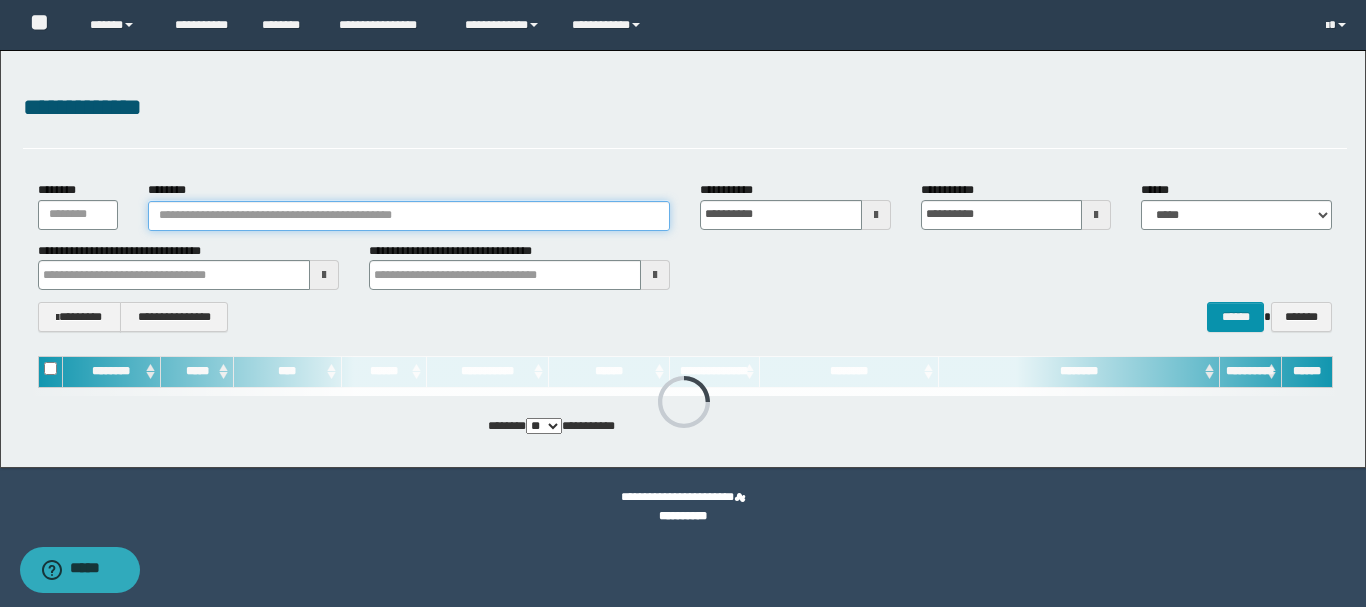 click on "********" at bounding box center (409, 216) 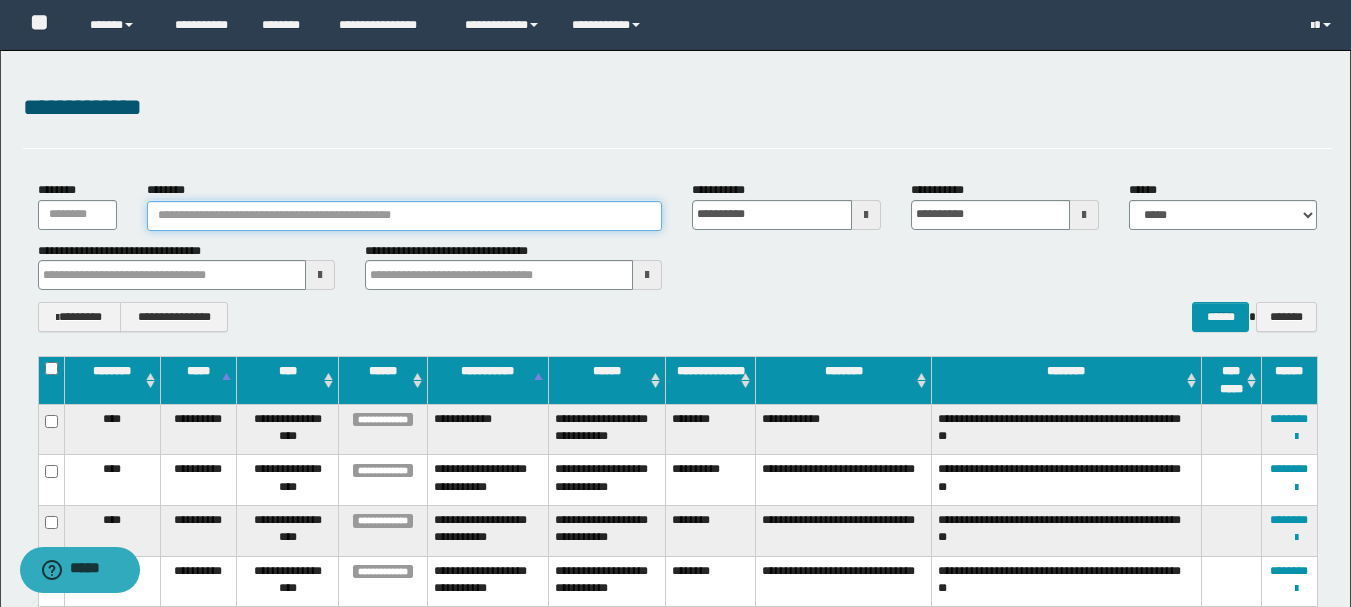 paste on "********" 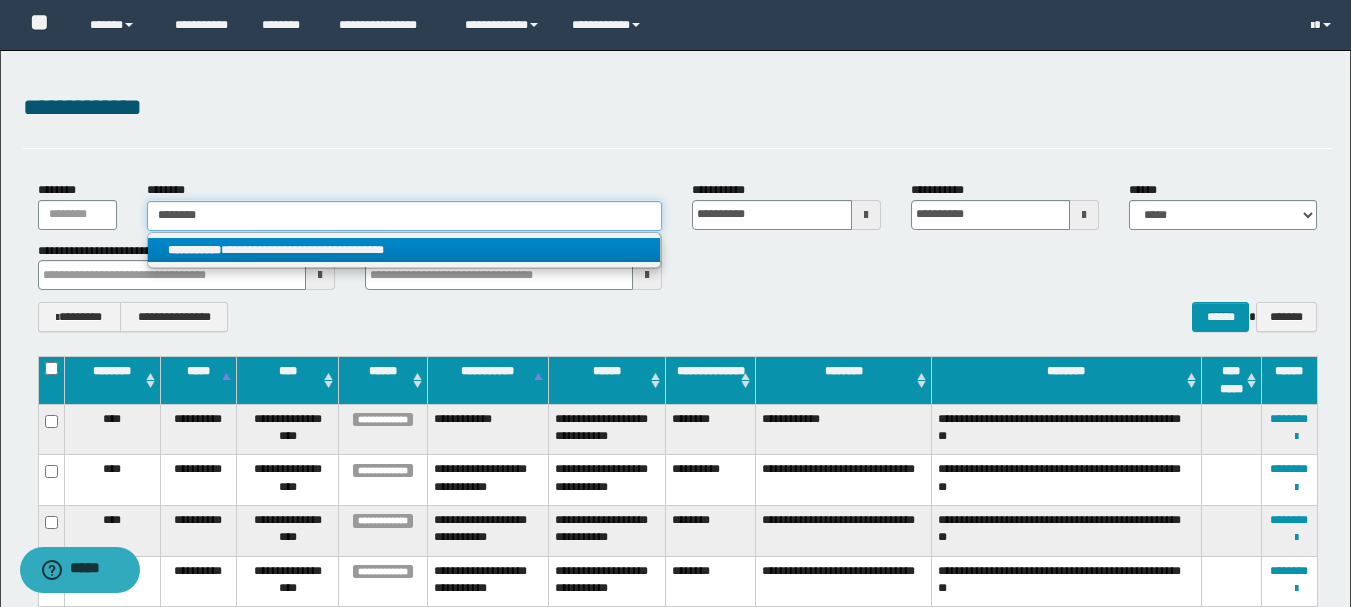 type on "********" 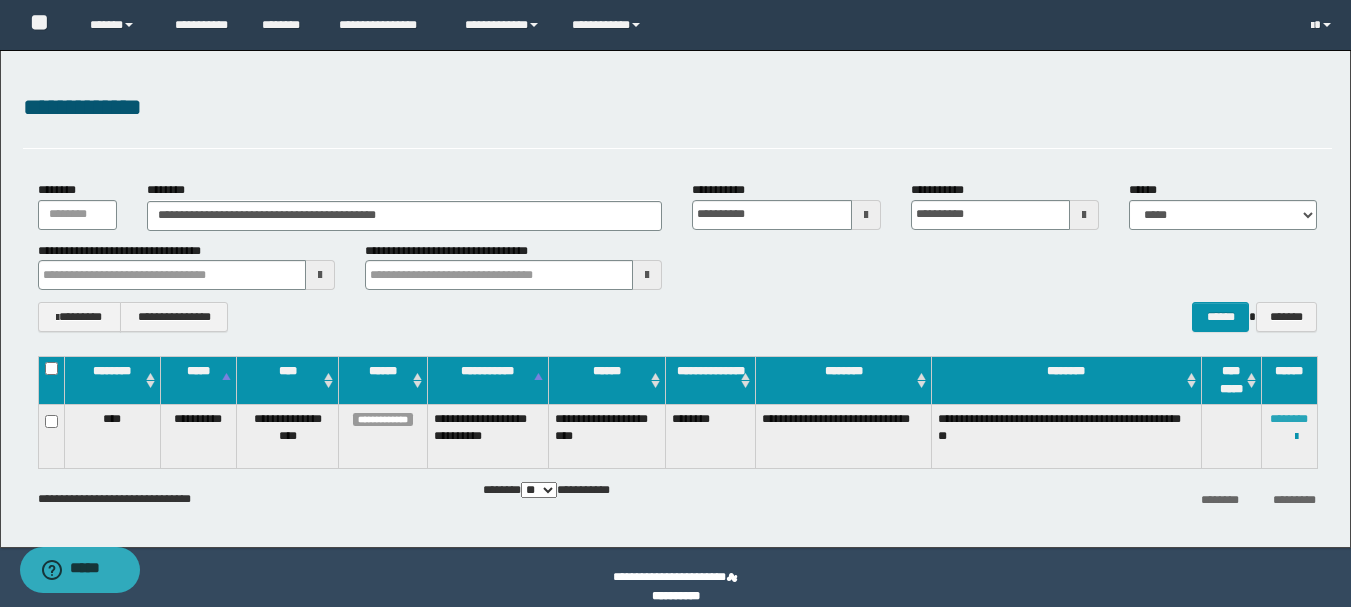 click on "********" at bounding box center [1289, 419] 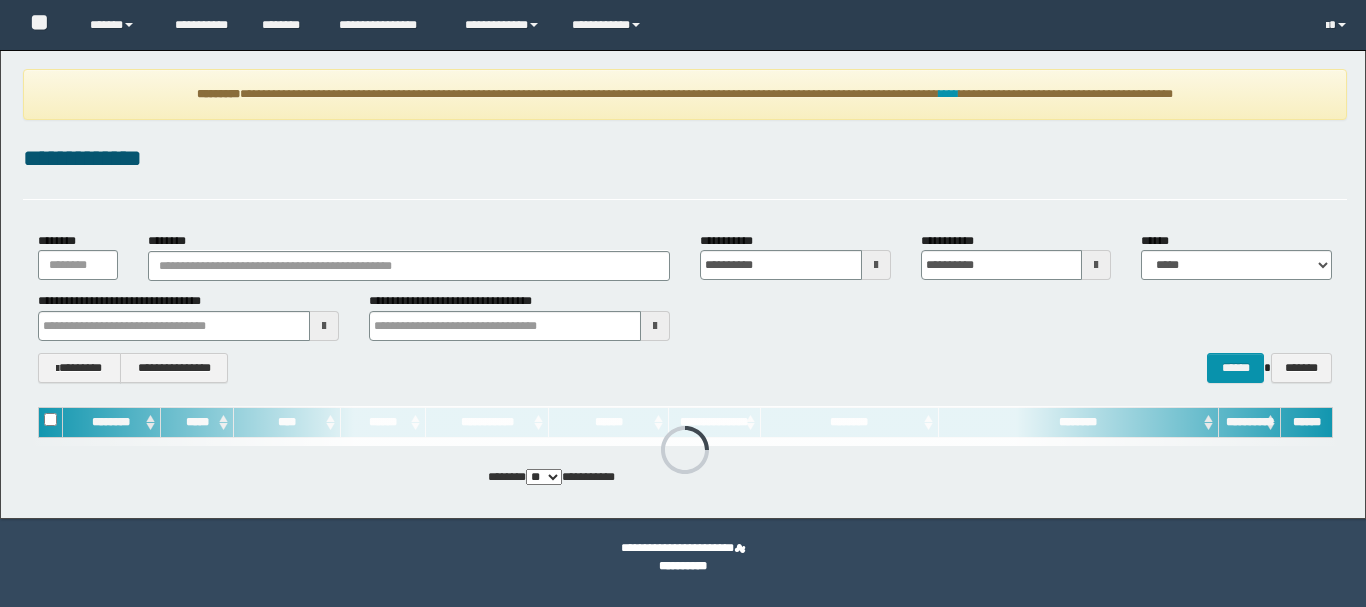 scroll, scrollTop: 0, scrollLeft: 0, axis: both 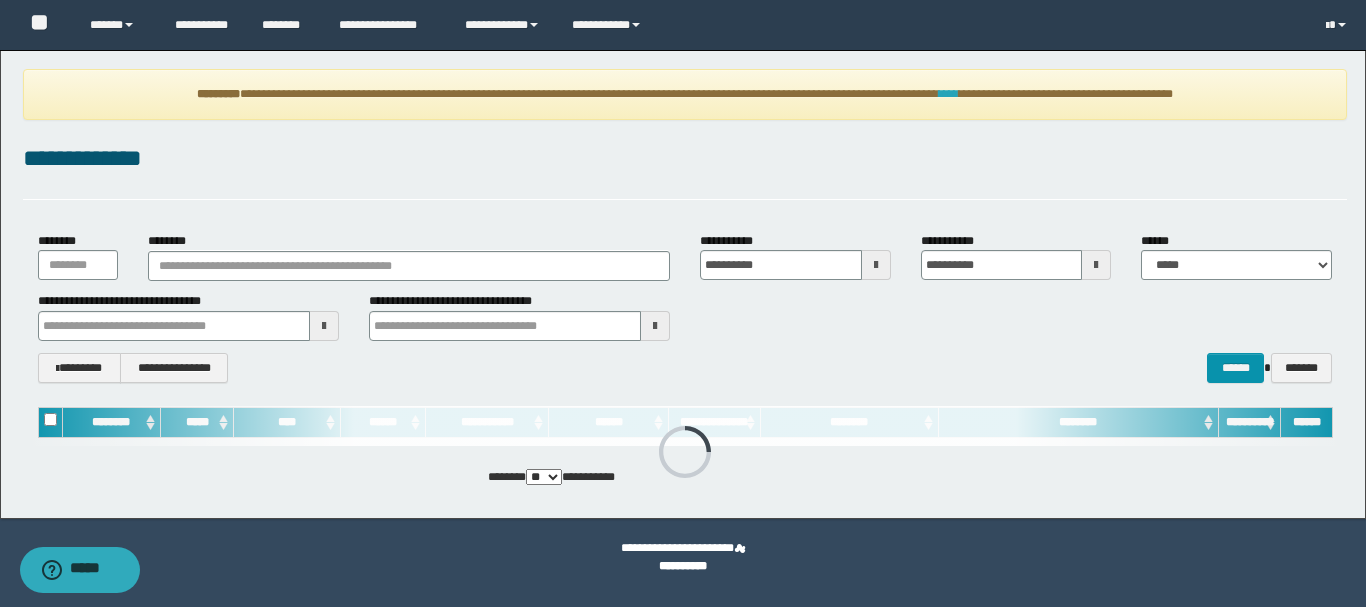 click on "****" at bounding box center [949, 94] 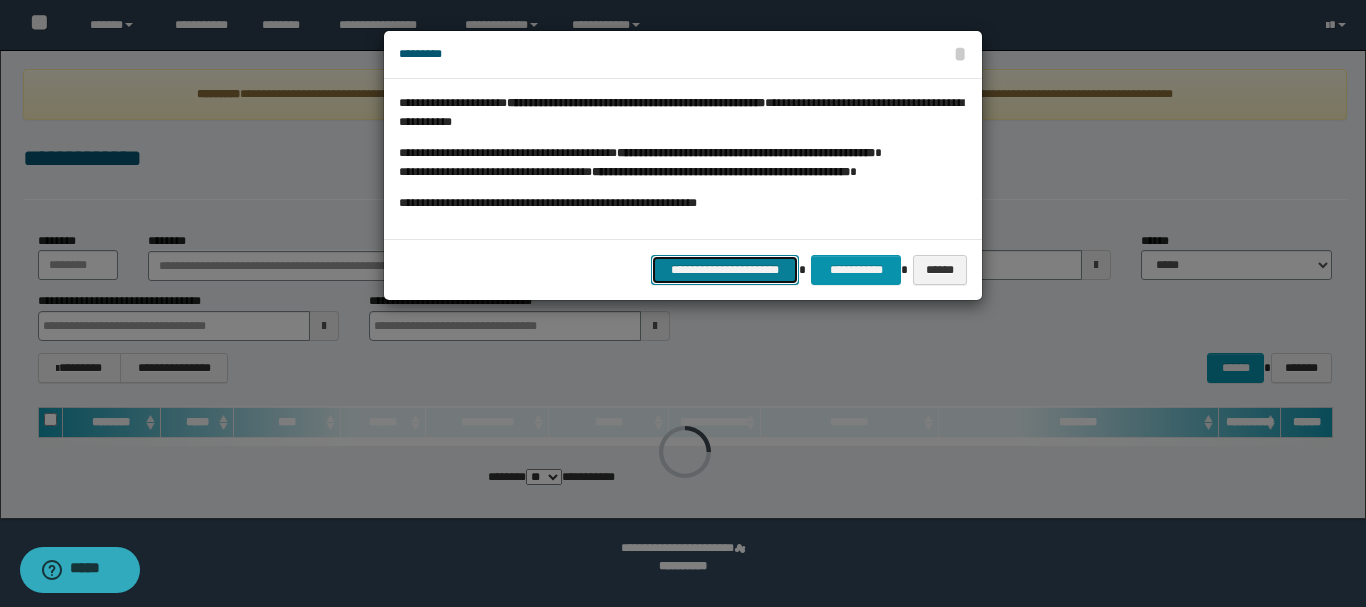click on "**********" at bounding box center (725, 270) 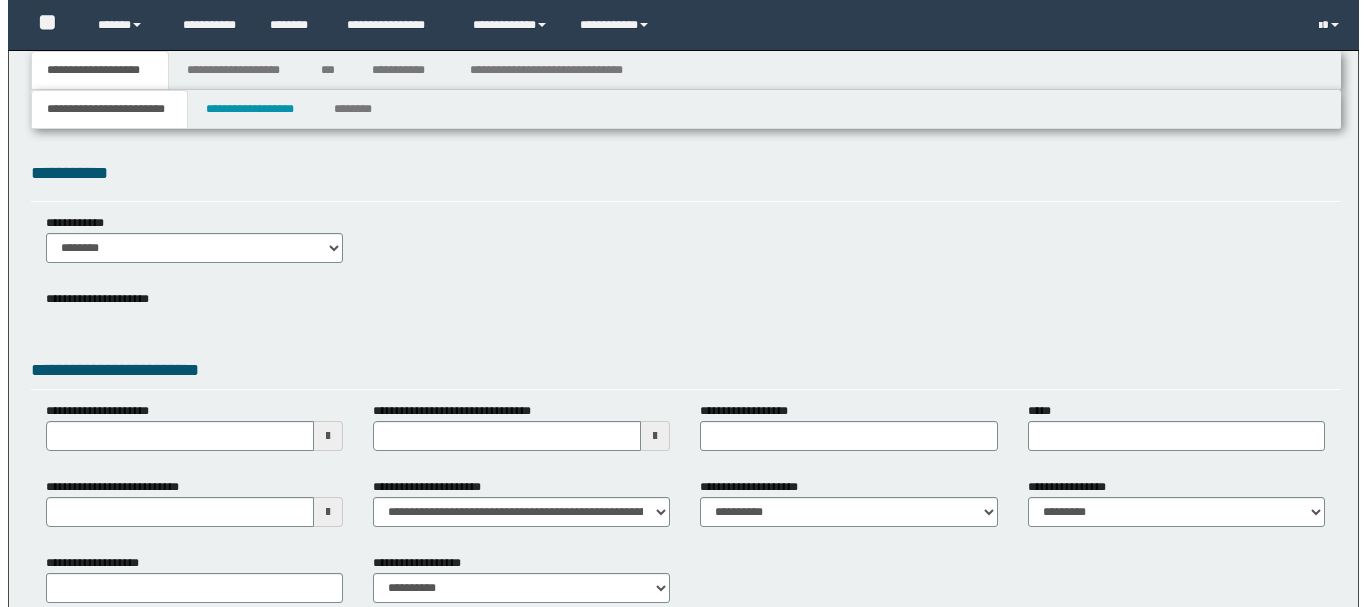 scroll, scrollTop: 0, scrollLeft: 0, axis: both 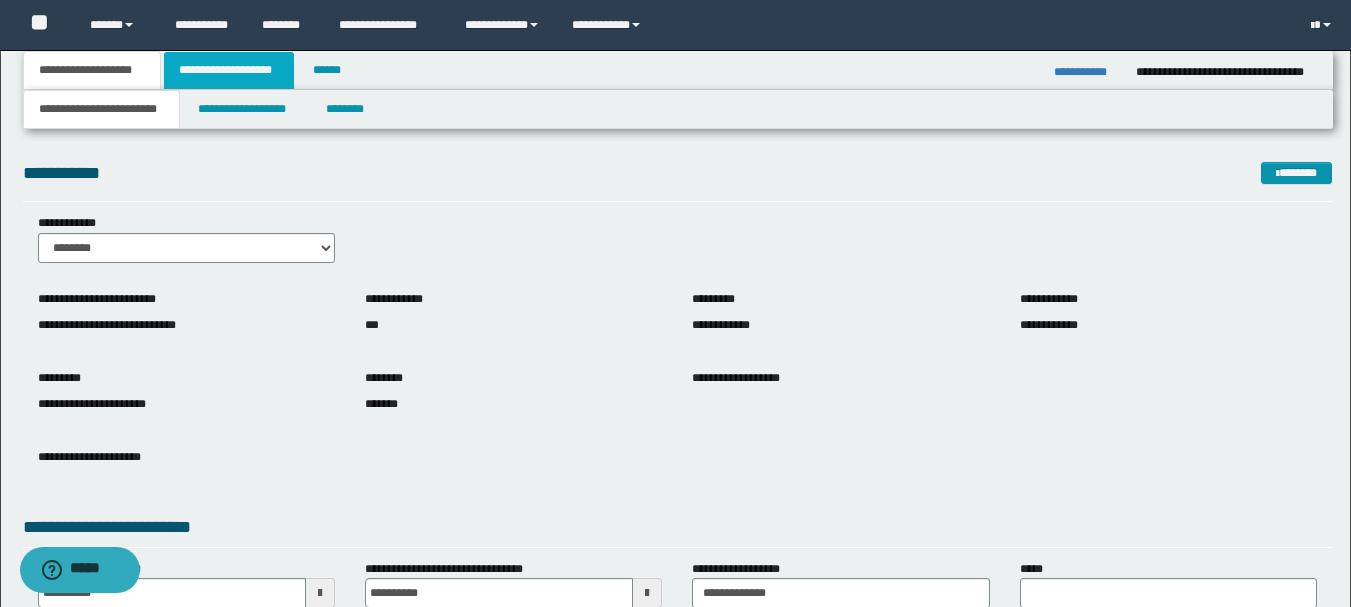 click on "**********" at bounding box center (229, 70) 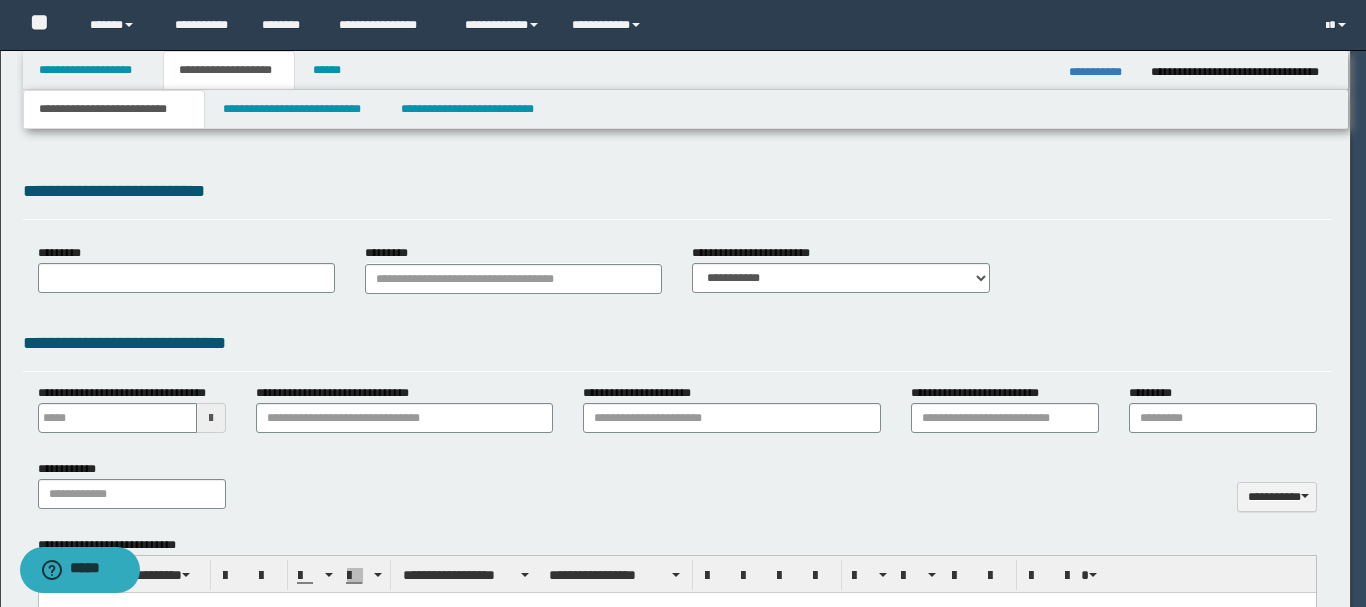 scroll, scrollTop: 0, scrollLeft: 0, axis: both 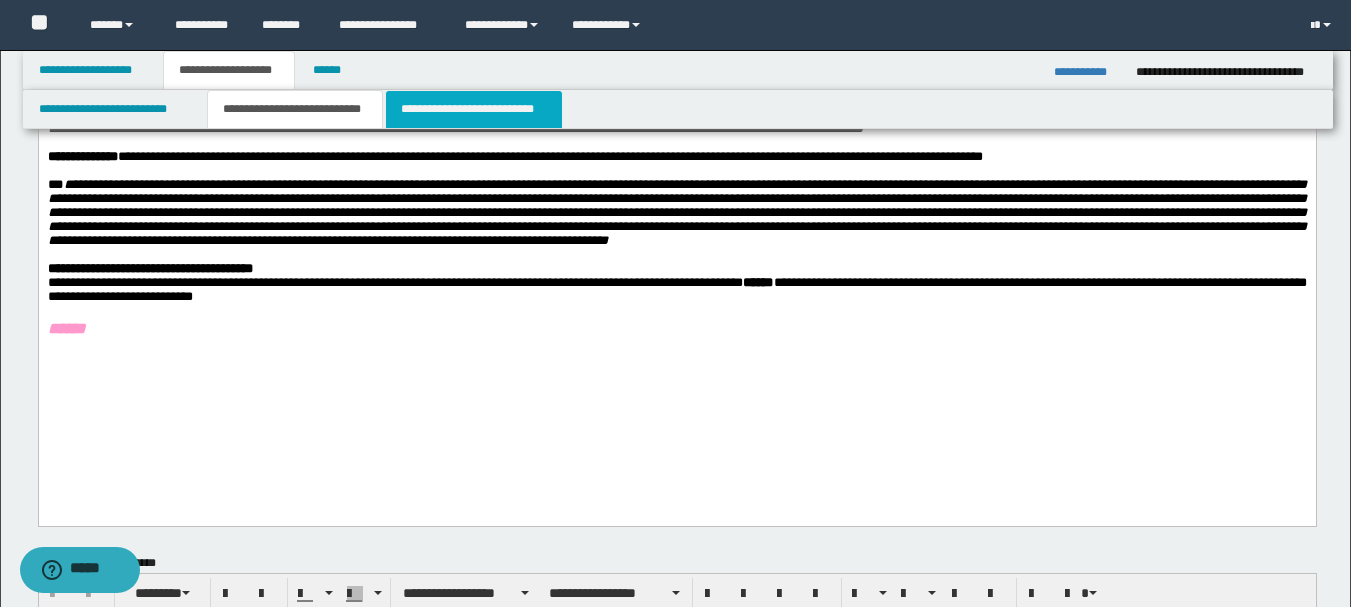 click on "**********" at bounding box center [474, 109] 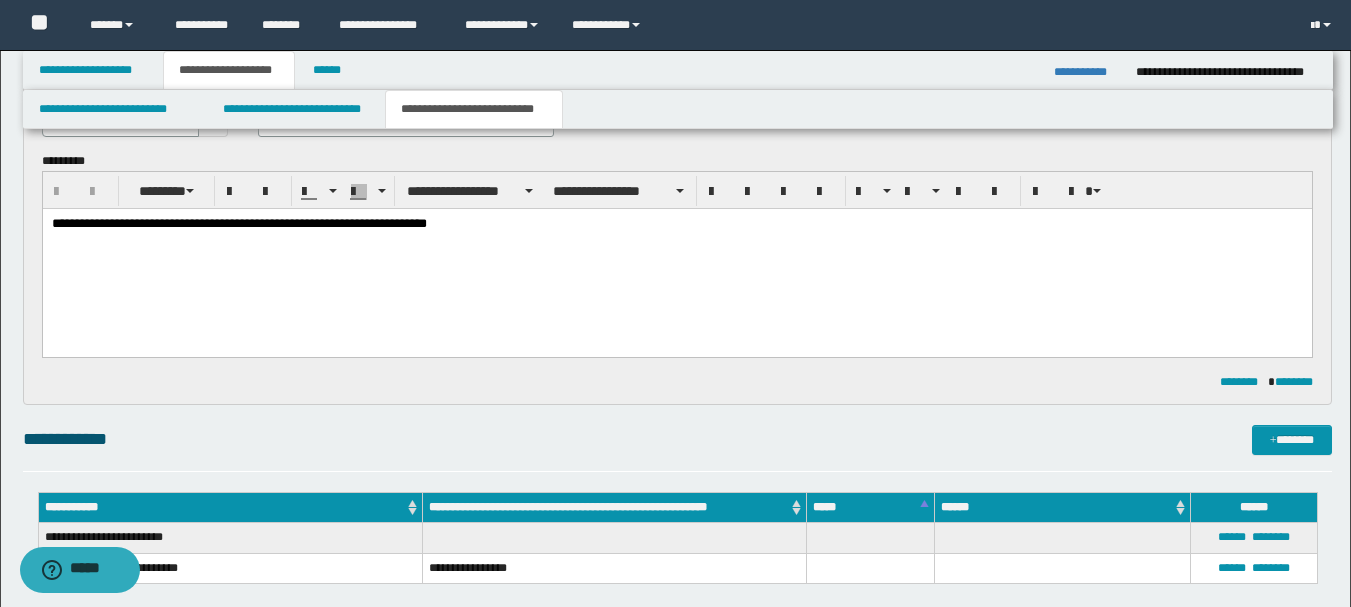 scroll, scrollTop: 0, scrollLeft: 0, axis: both 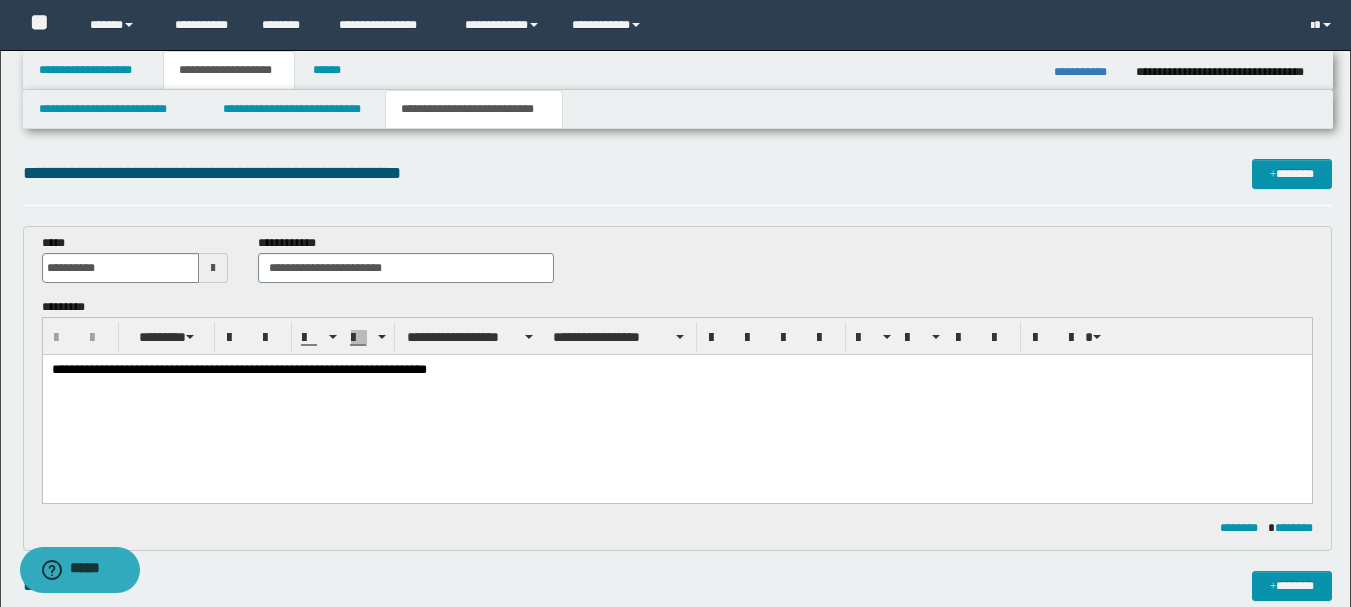 click on "**********" at bounding box center (1087, 72) 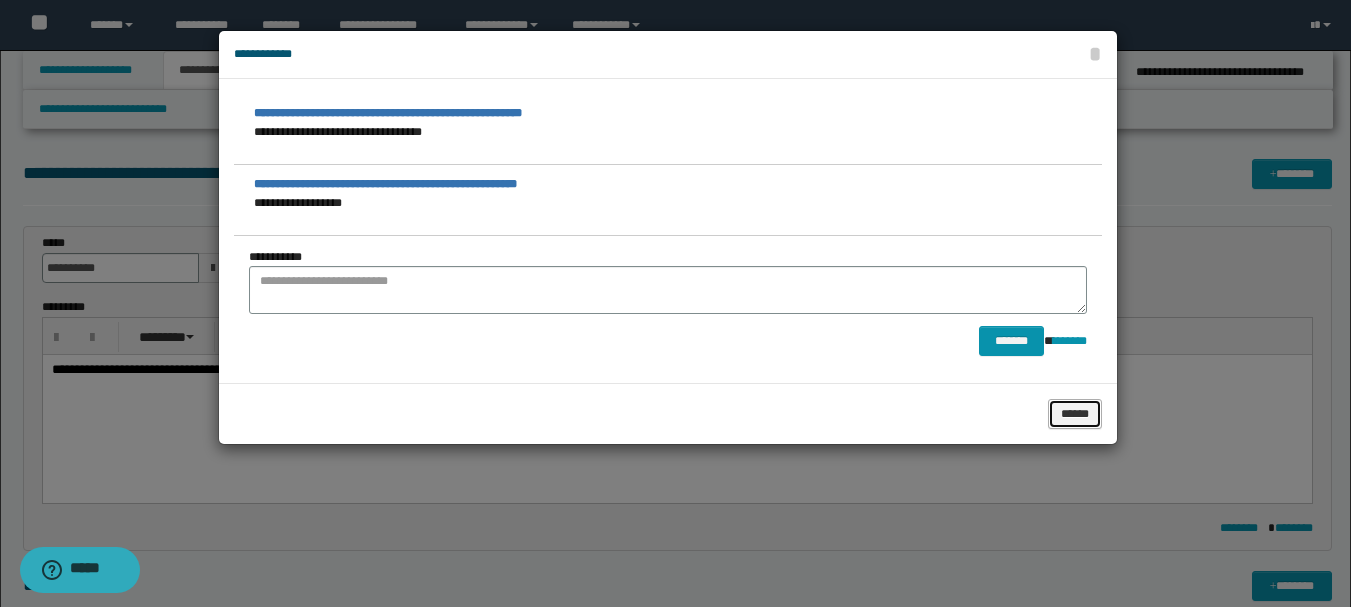 click on "******" at bounding box center (1075, 414) 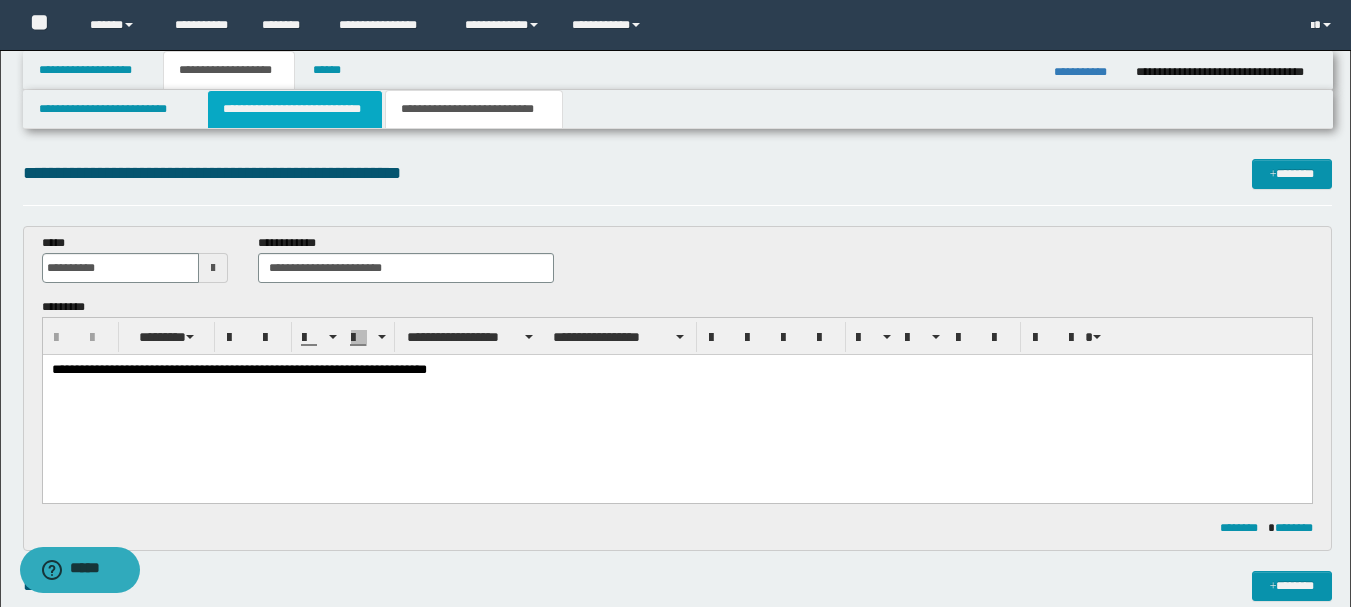 click on "**********" at bounding box center (295, 109) 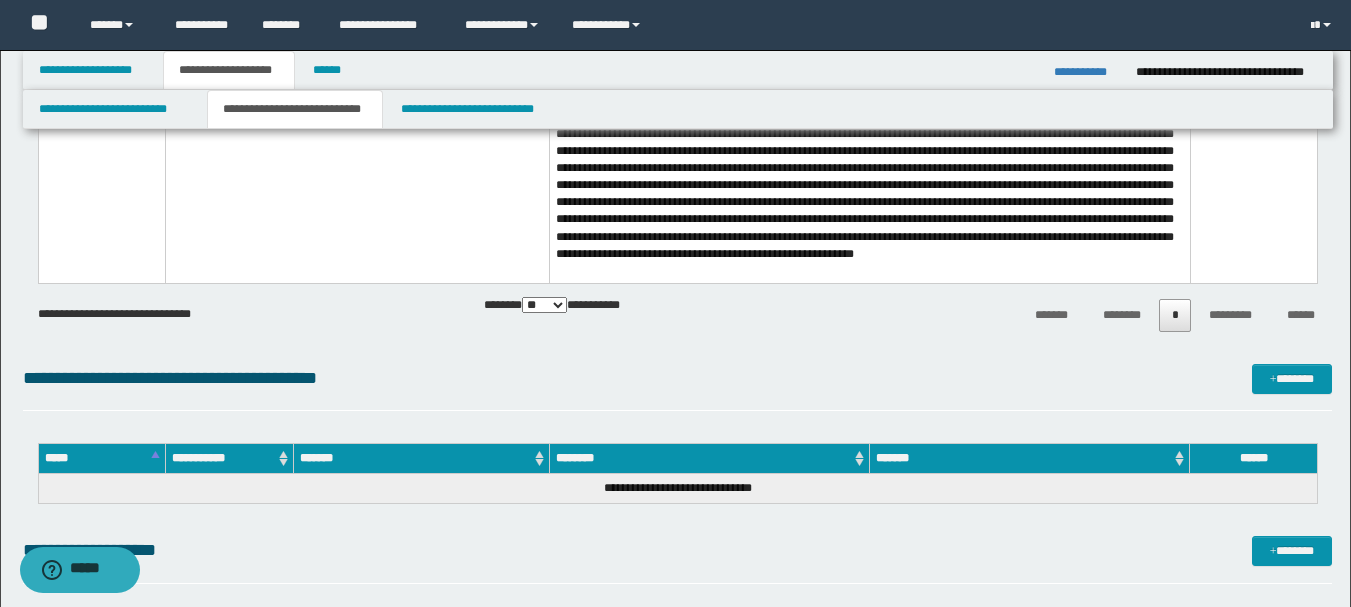 scroll, scrollTop: 300, scrollLeft: 0, axis: vertical 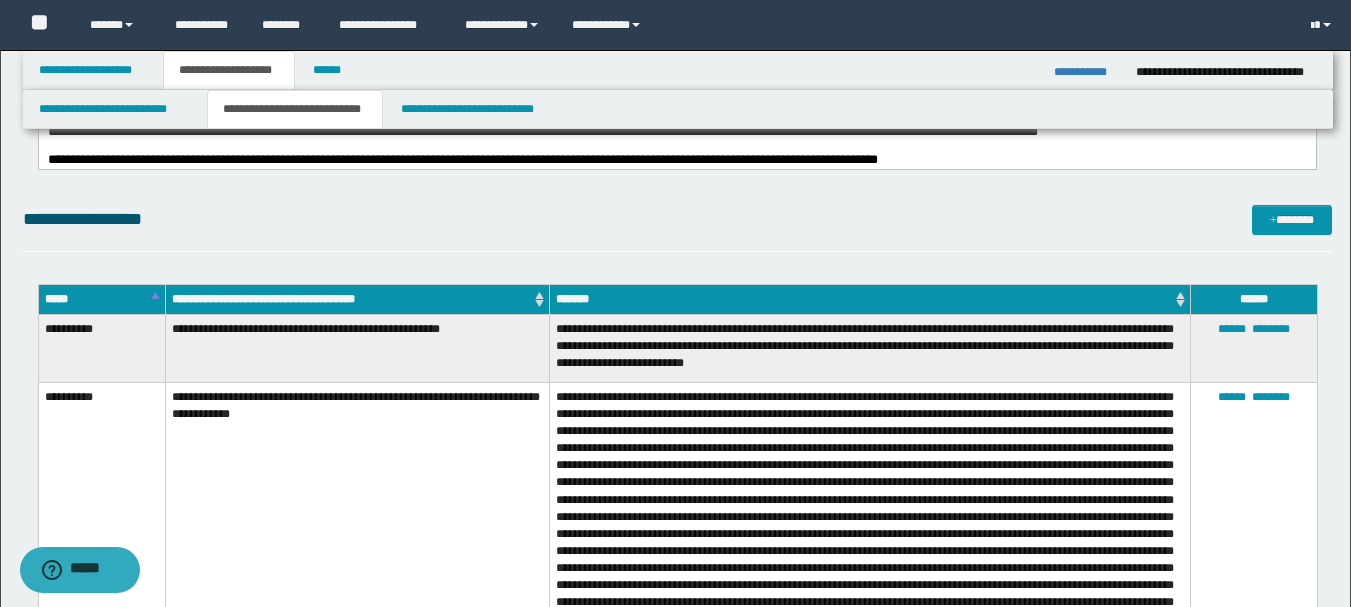 click on "**********" at bounding box center [1087, 72] 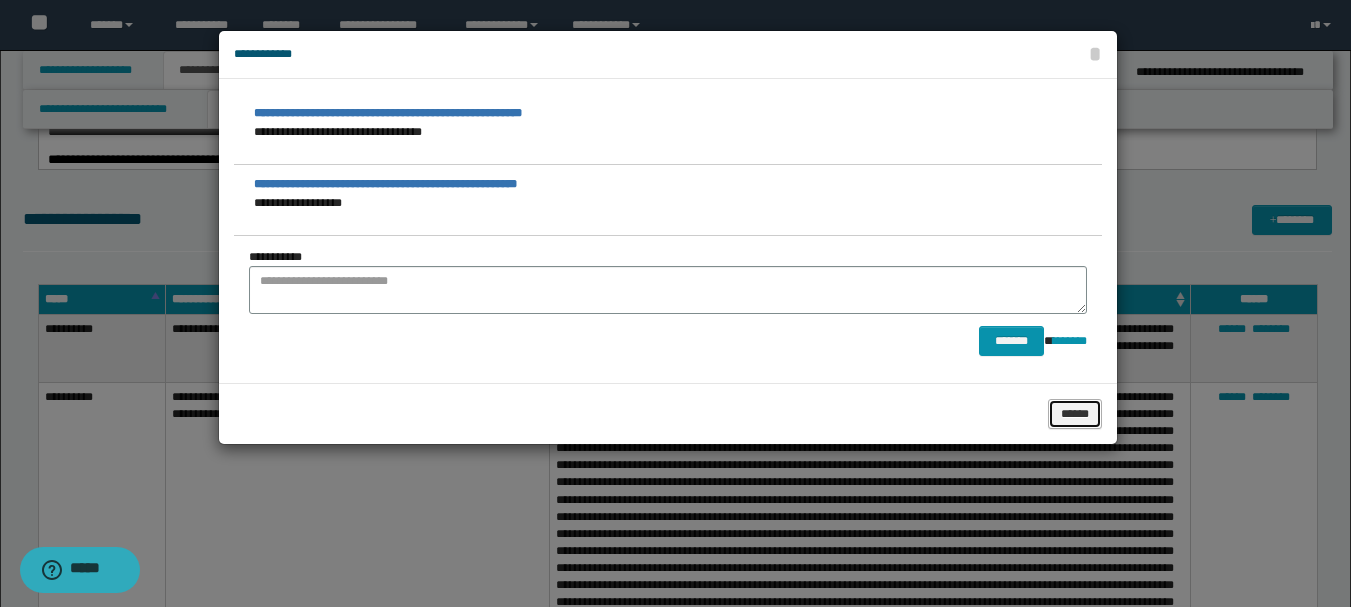 click on "******" at bounding box center (1075, 414) 